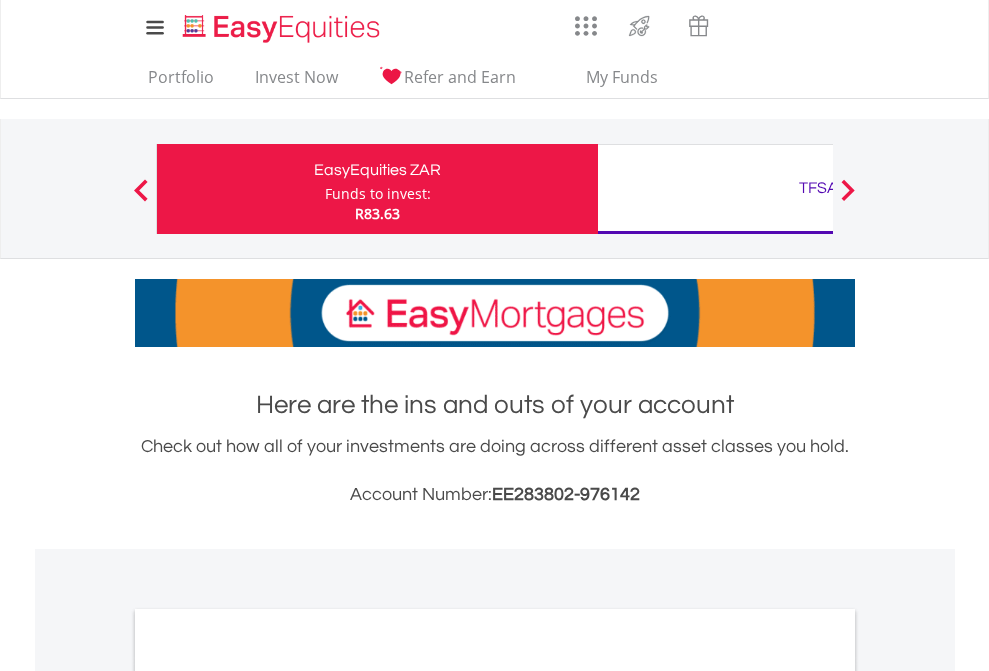 scroll, scrollTop: 0, scrollLeft: 0, axis: both 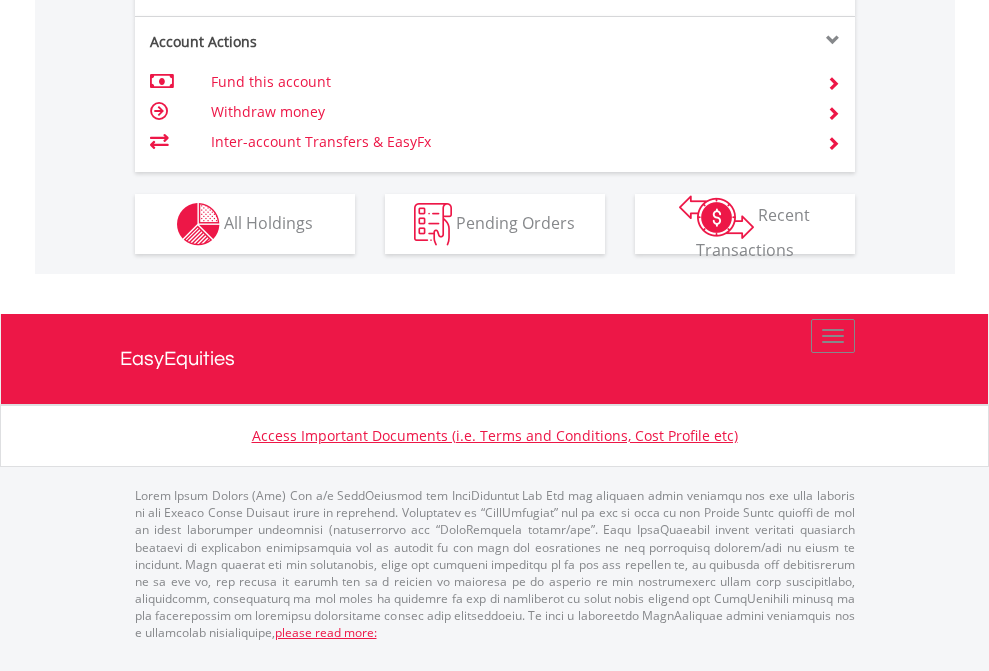click on "Investment types" at bounding box center [706, -337] 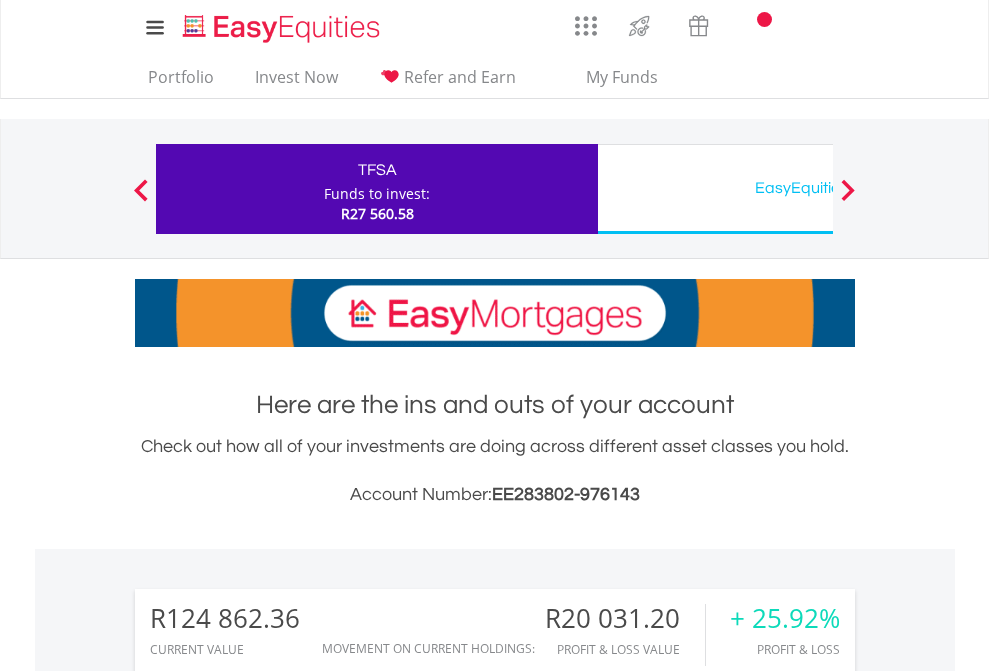 scroll, scrollTop: 0, scrollLeft: 0, axis: both 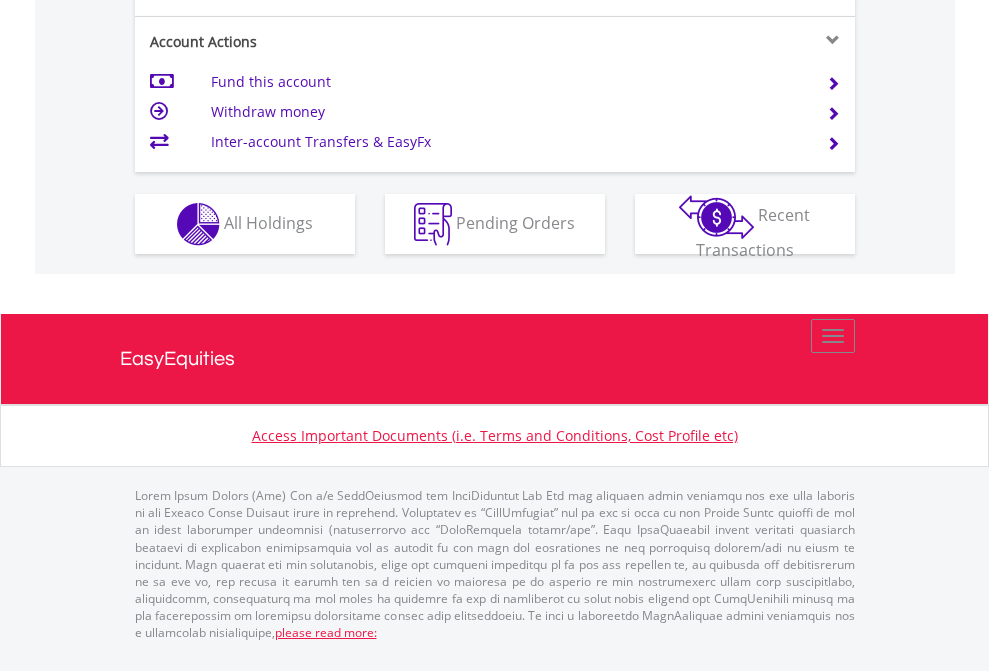 click on "Investment types" at bounding box center (706, -337) 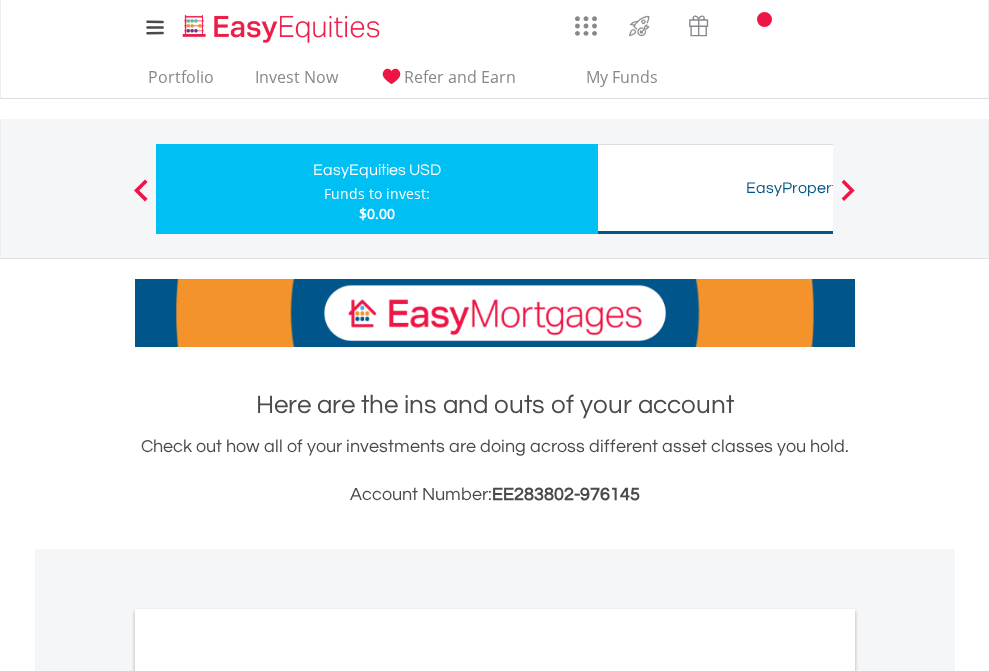 scroll, scrollTop: 0, scrollLeft: 0, axis: both 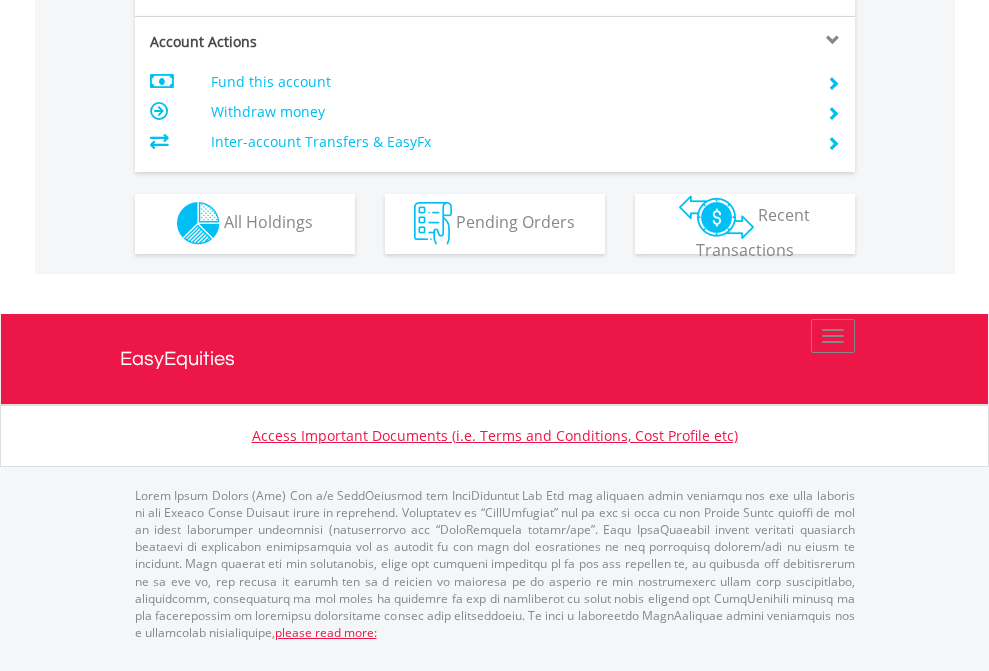 click on "Investment types" at bounding box center [706, -353] 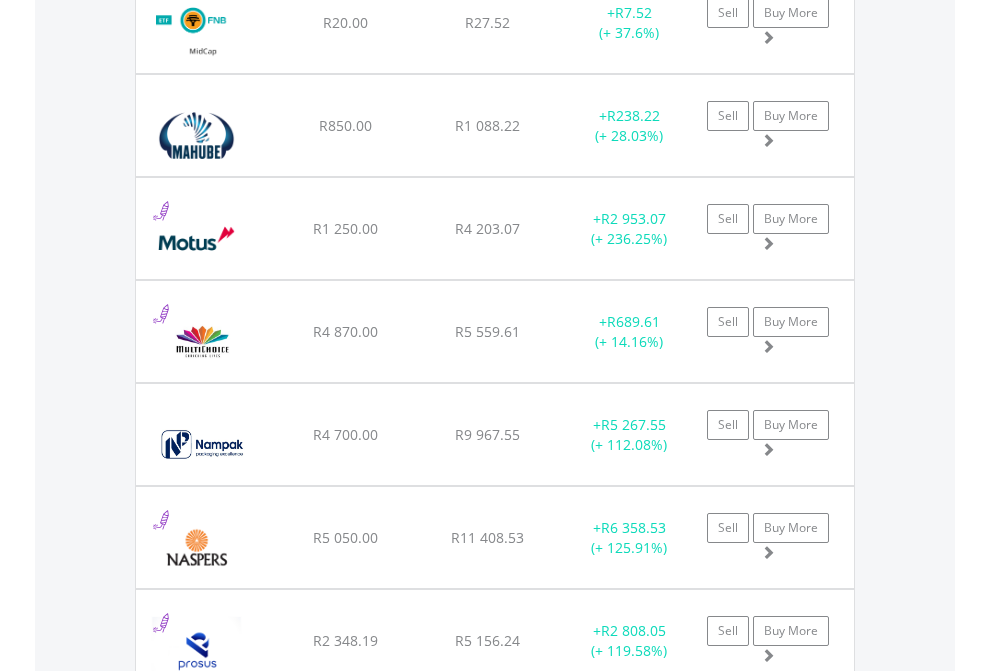scroll, scrollTop: 2345, scrollLeft: 0, axis: vertical 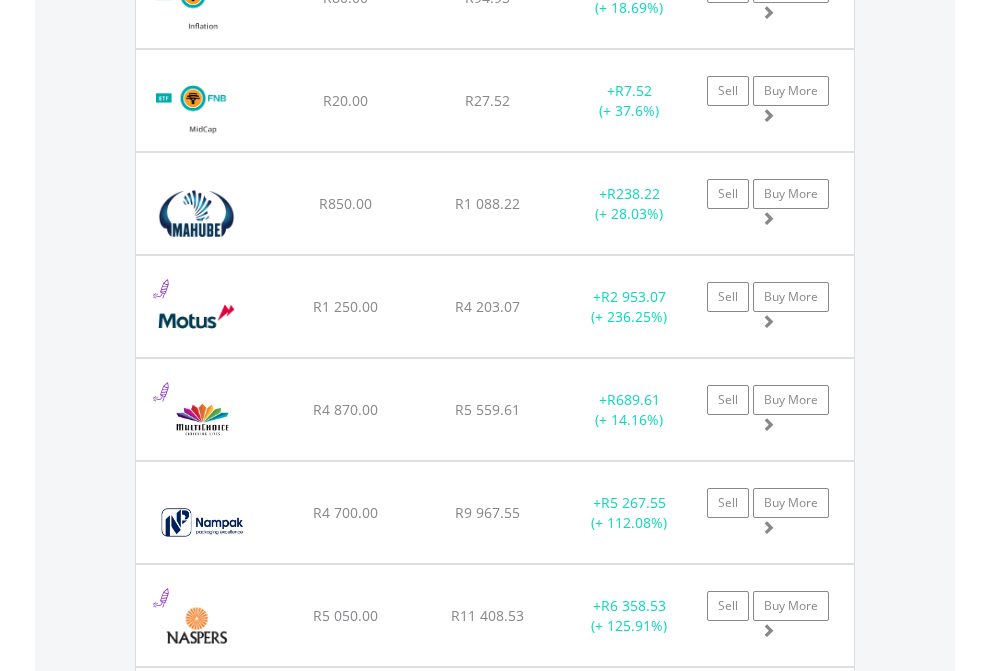 click on "TFSA" at bounding box center [818, -2157] 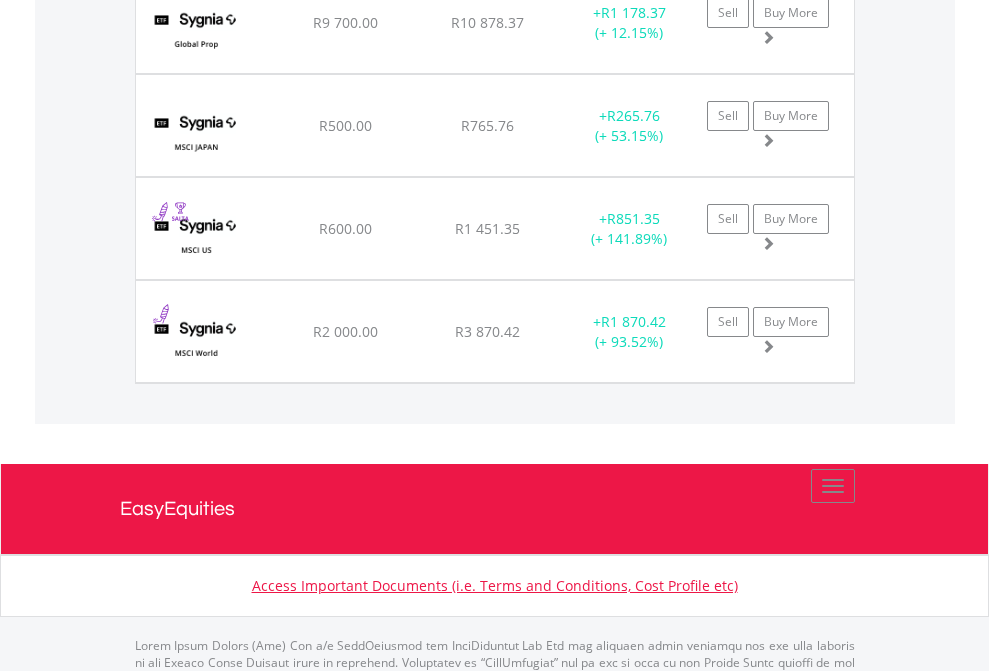 click on "EasyEquities USD" at bounding box center [818, -1745] 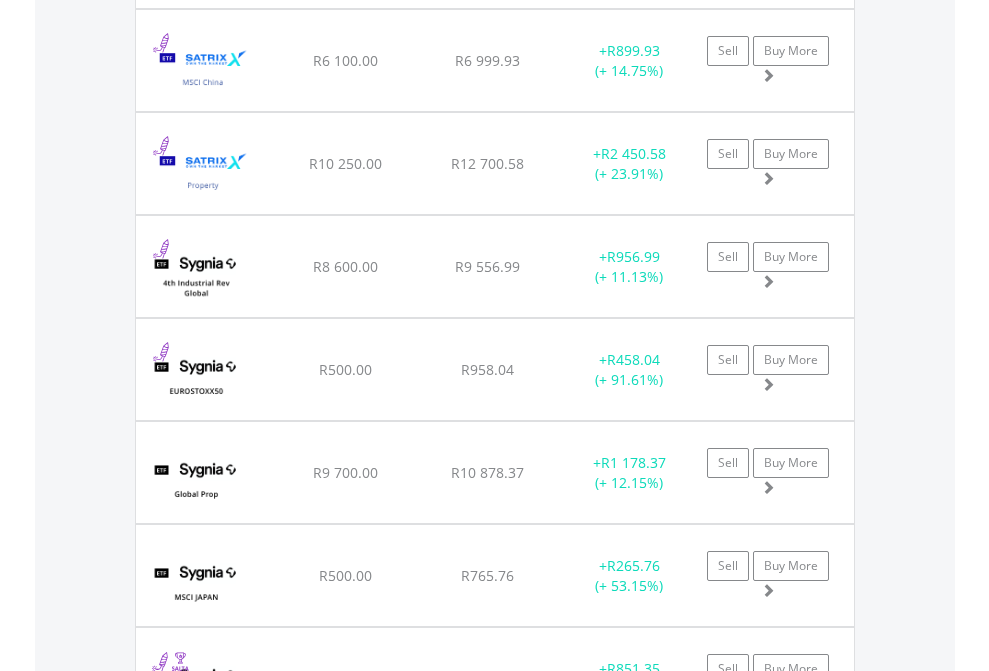 scroll, scrollTop: 144, scrollLeft: 0, axis: vertical 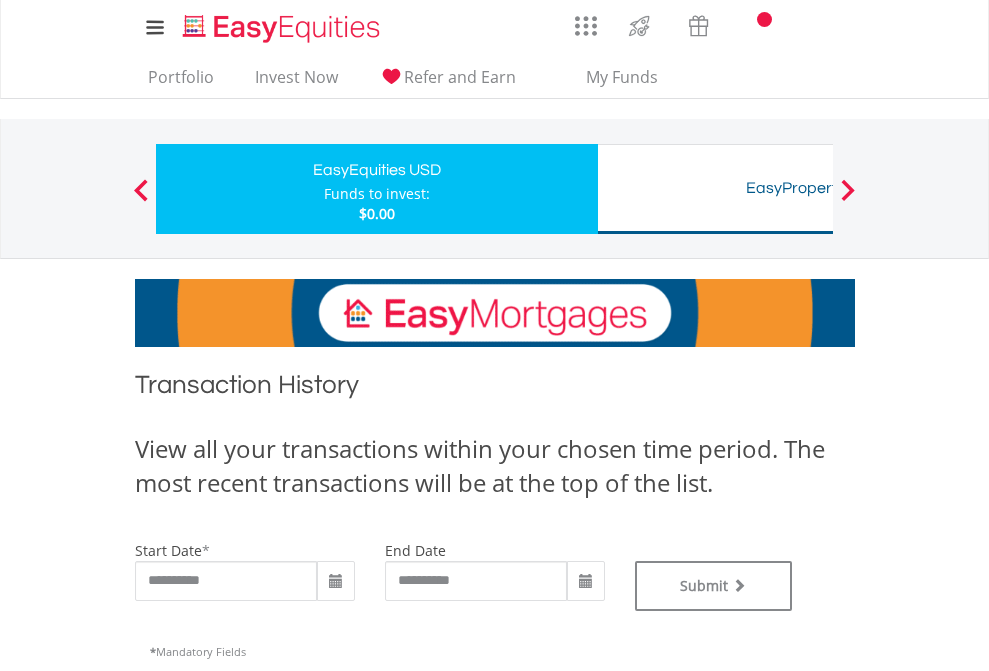 type on "**********" 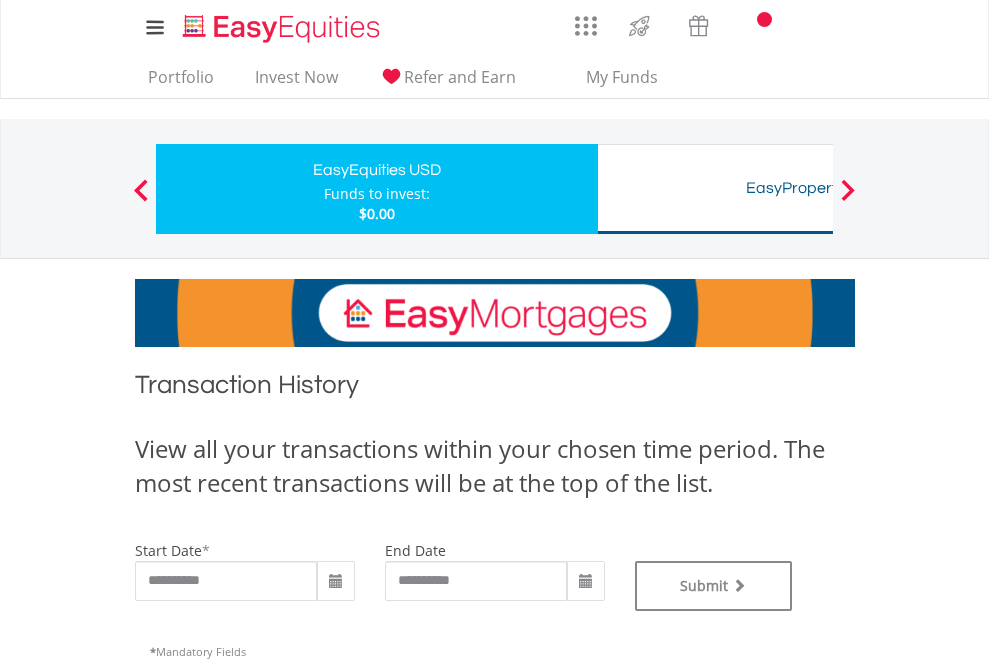 type on "**********" 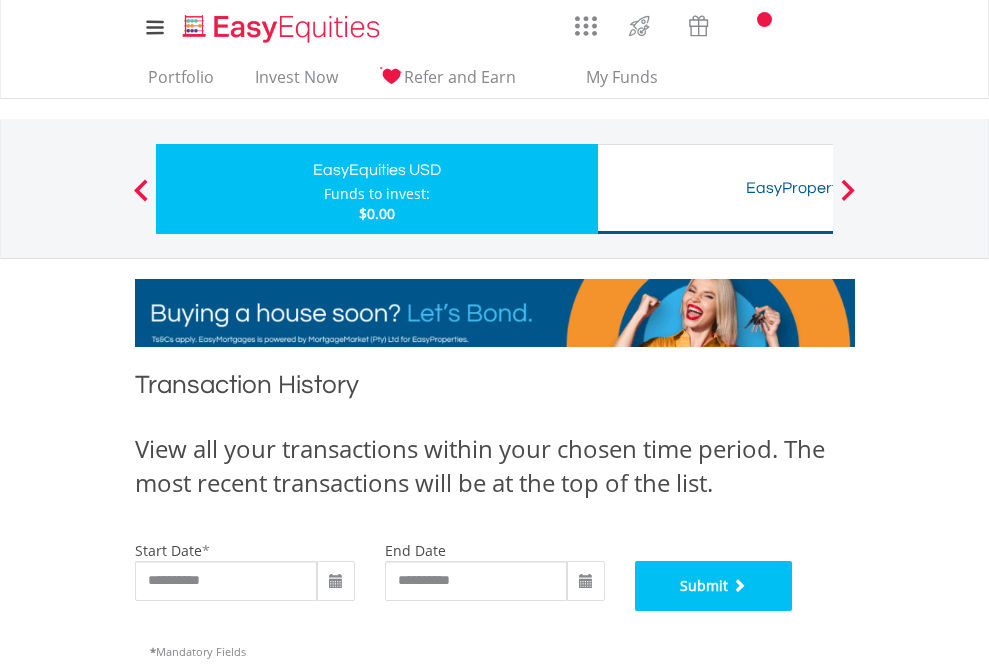 click on "Submit" at bounding box center [714, 586] 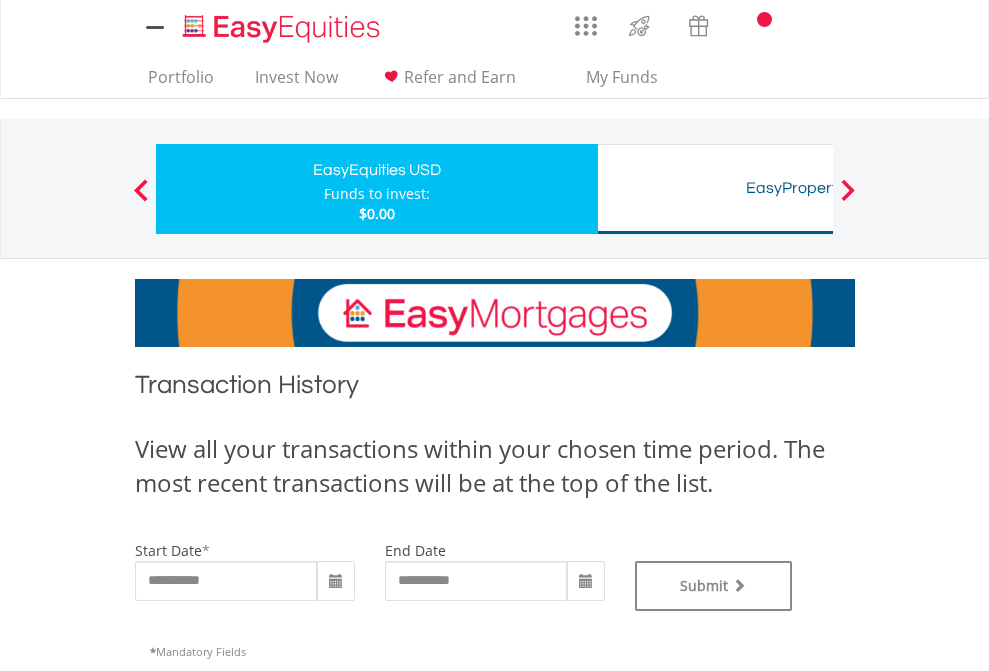 scroll, scrollTop: 0, scrollLeft: 0, axis: both 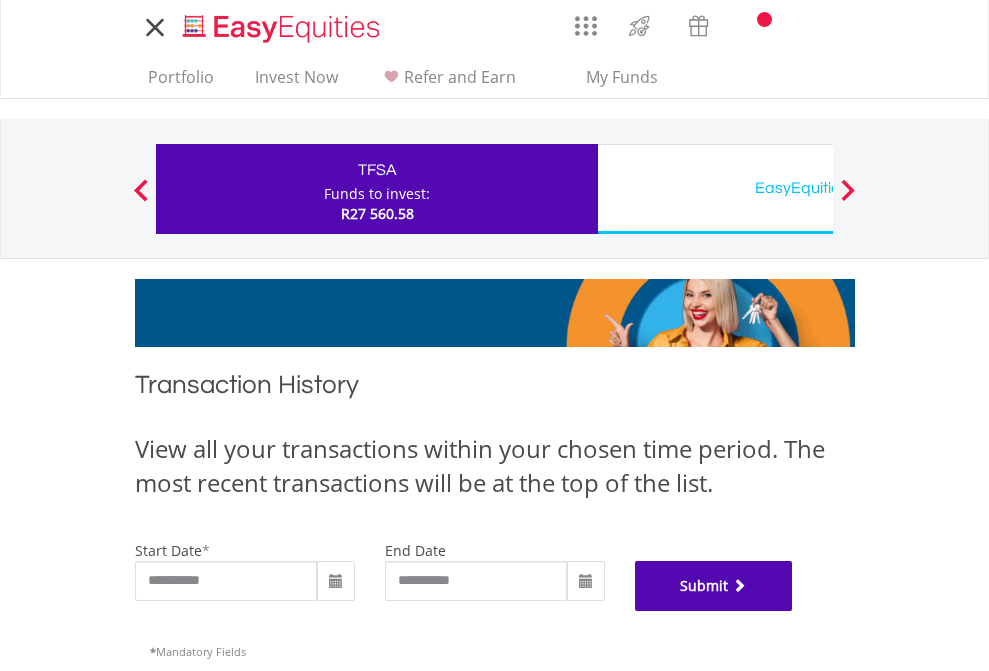 click on "Submit" at bounding box center [714, 586] 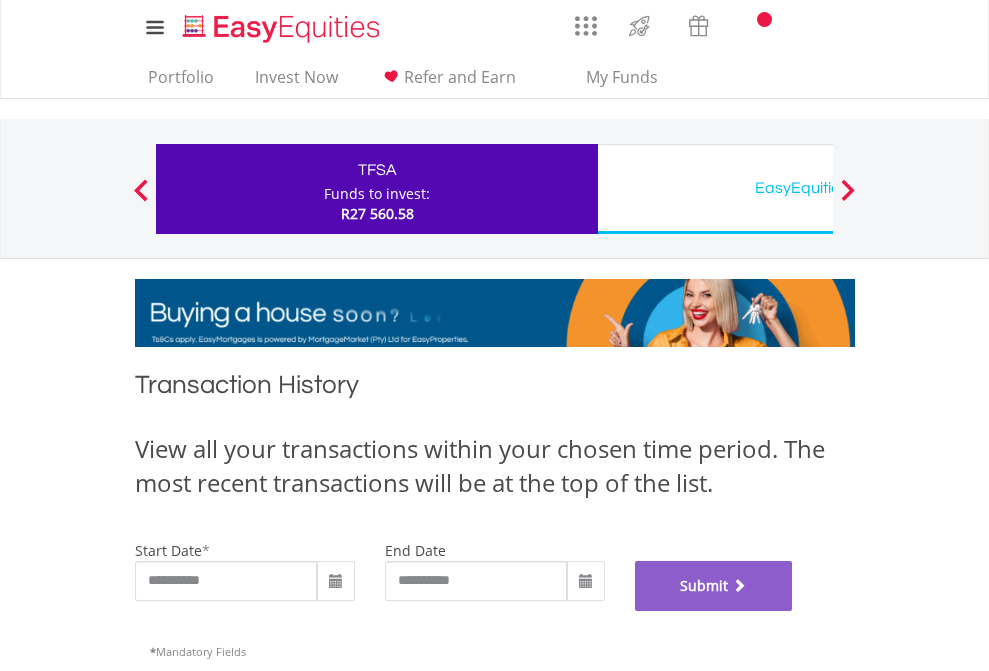 scroll, scrollTop: 811, scrollLeft: 0, axis: vertical 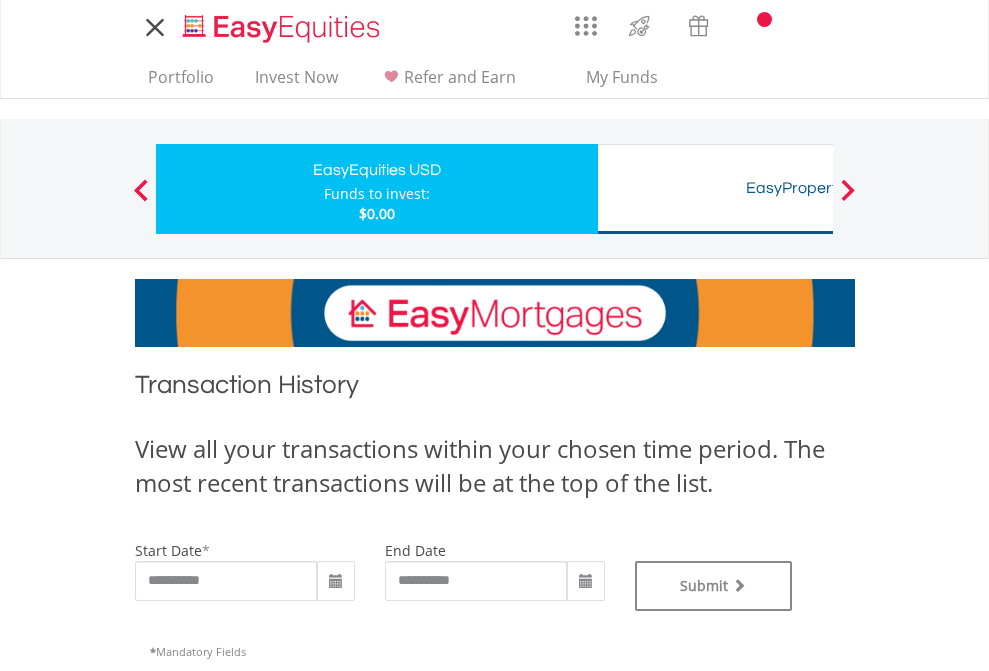 type on "**********" 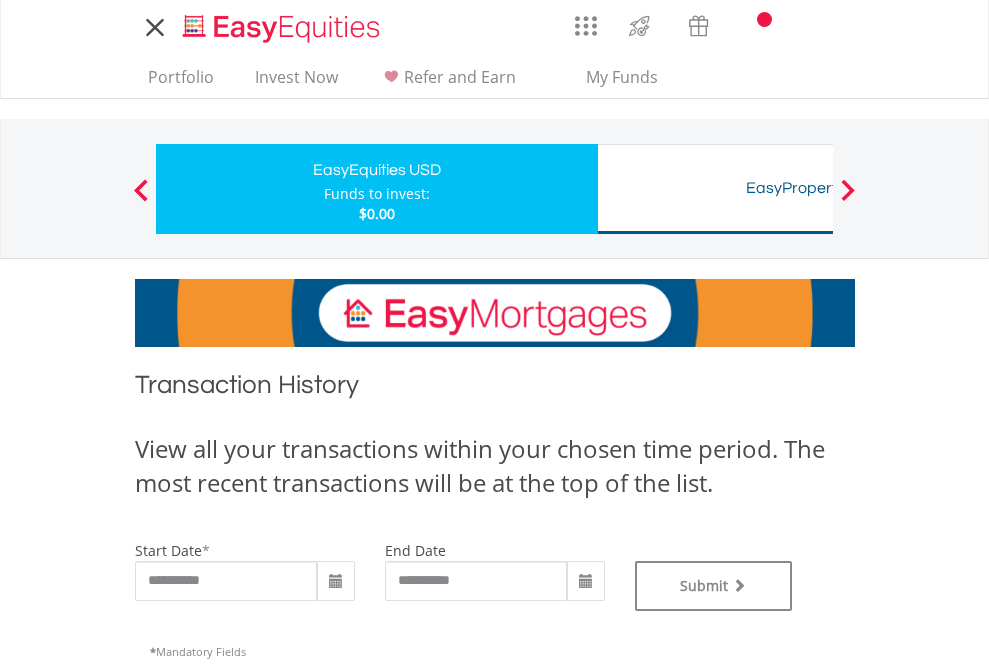 scroll, scrollTop: 0, scrollLeft: 0, axis: both 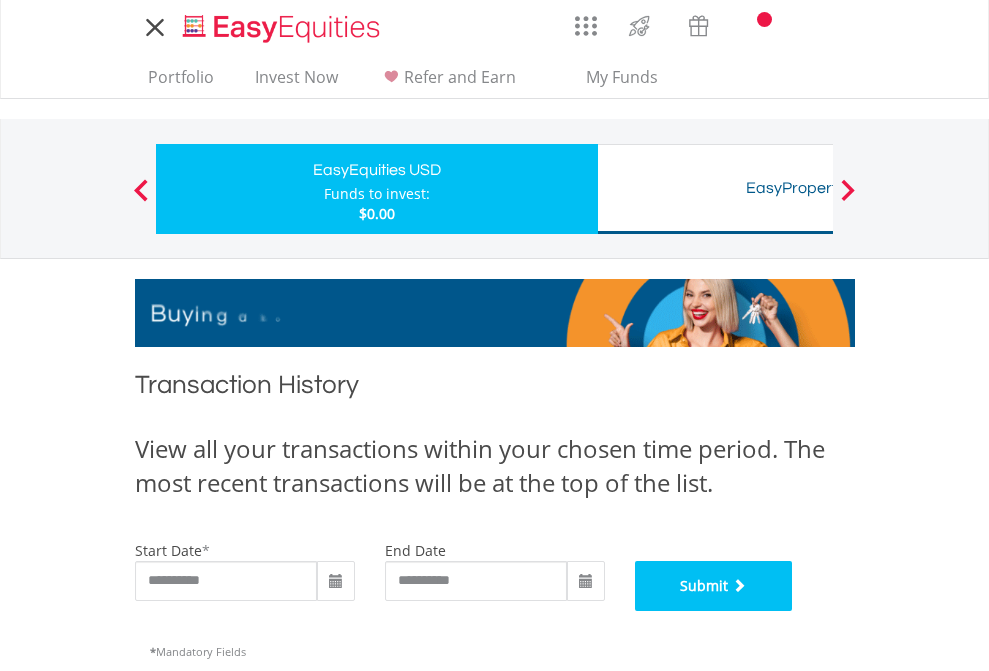 click on "Submit" at bounding box center (714, 586) 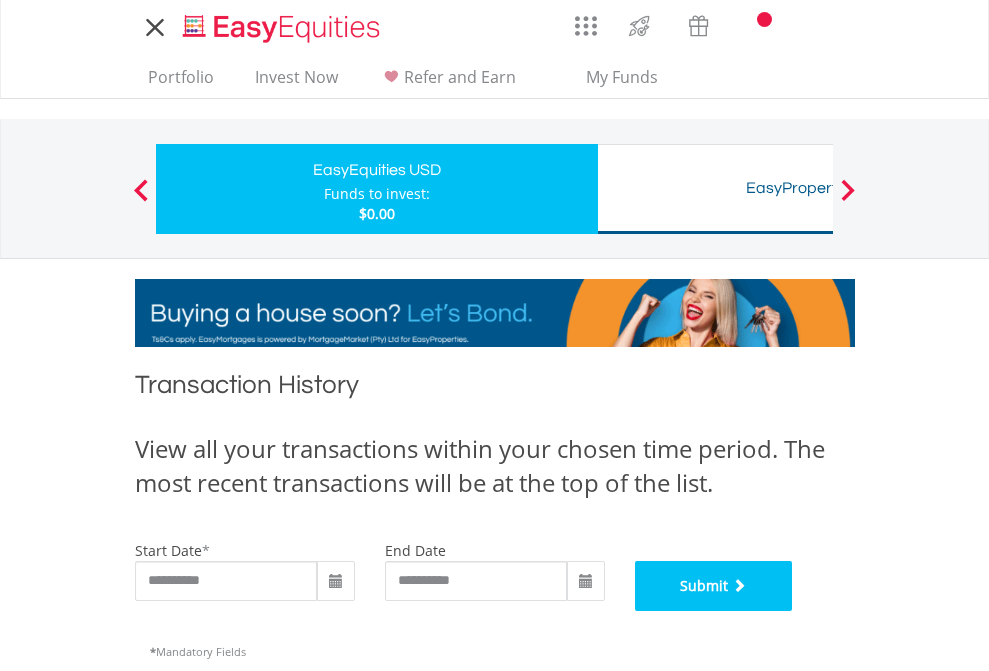 scroll, scrollTop: 811, scrollLeft: 0, axis: vertical 